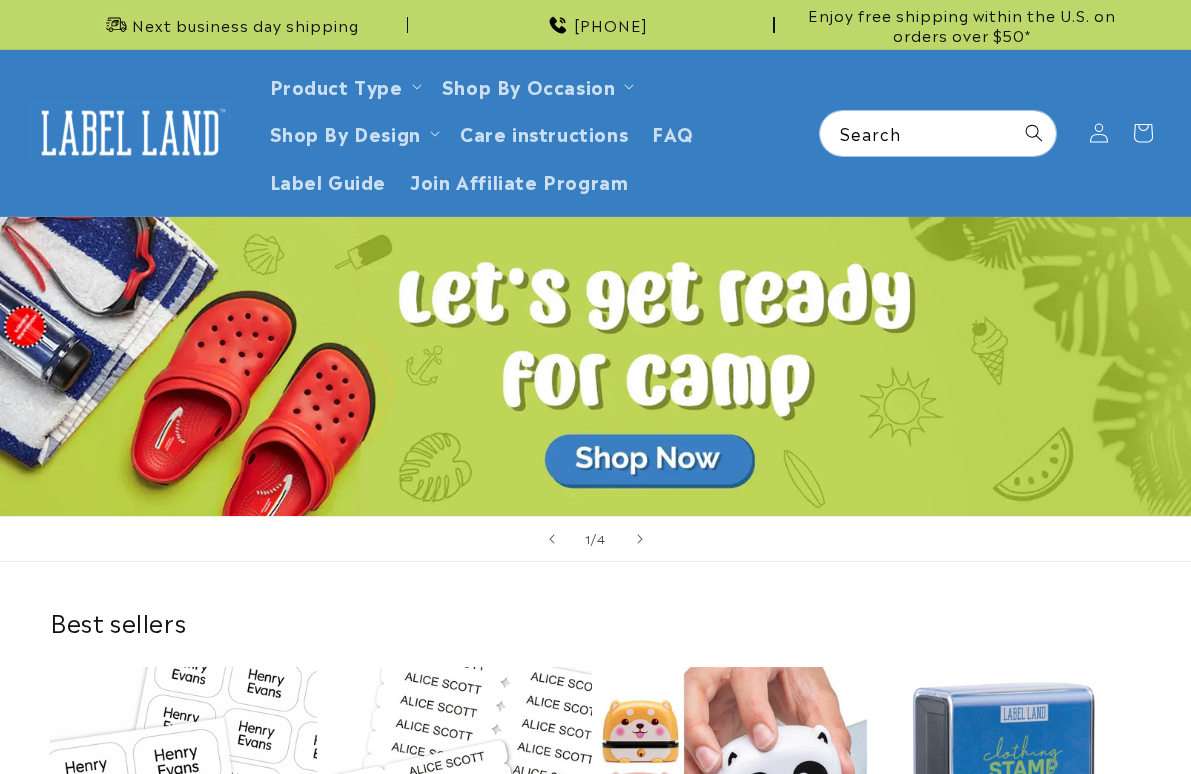 scroll, scrollTop: 0, scrollLeft: 0, axis: both 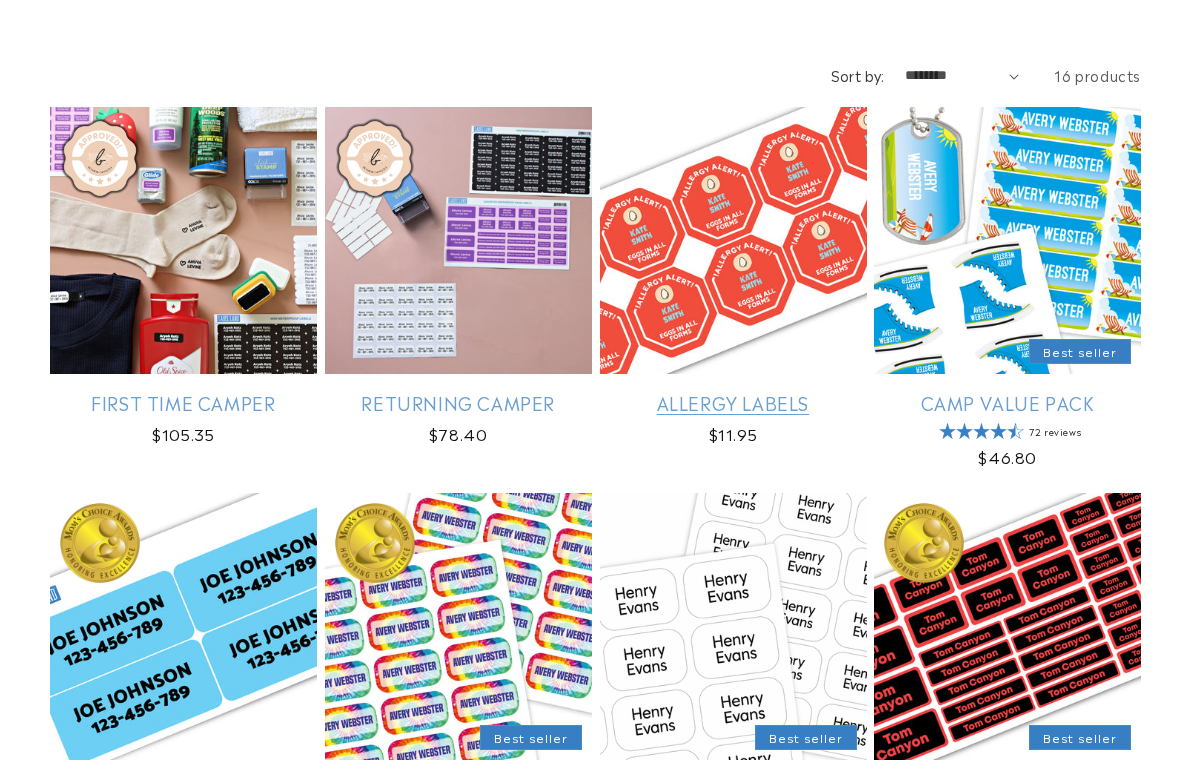 click on "Allergy Labels" at bounding box center (733, 402) 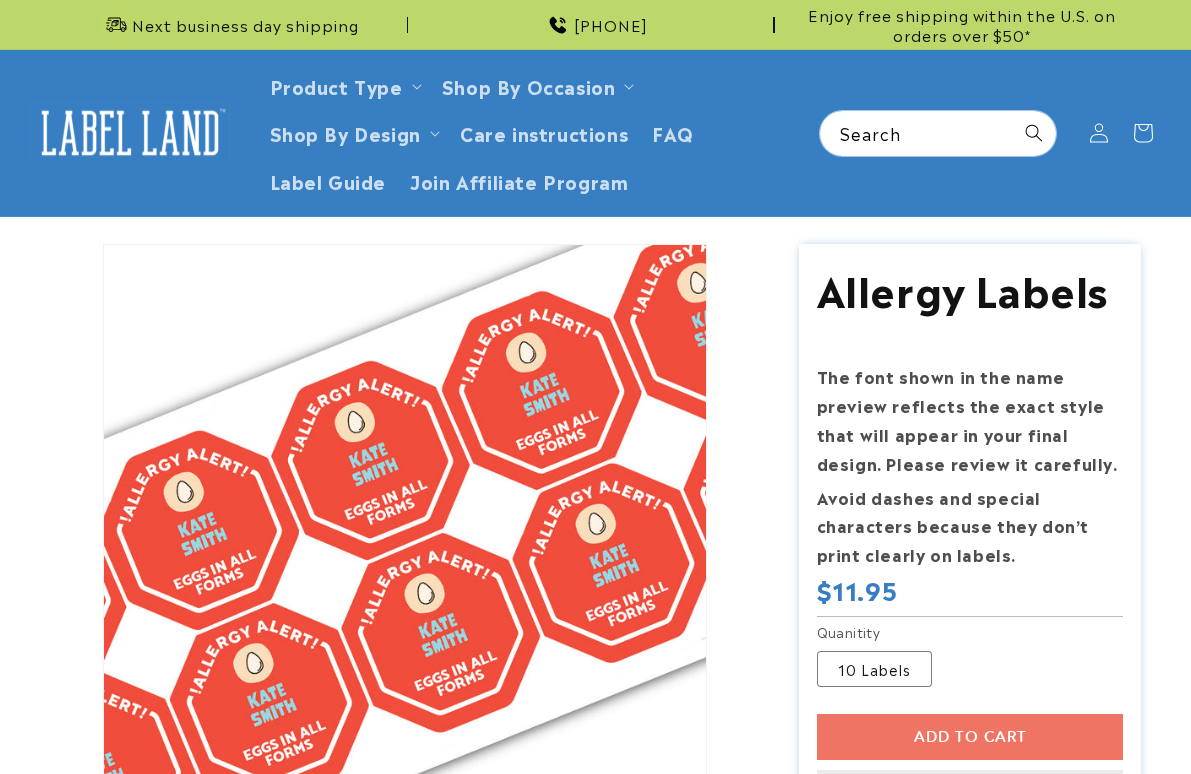 scroll, scrollTop: 0, scrollLeft: 0, axis: both 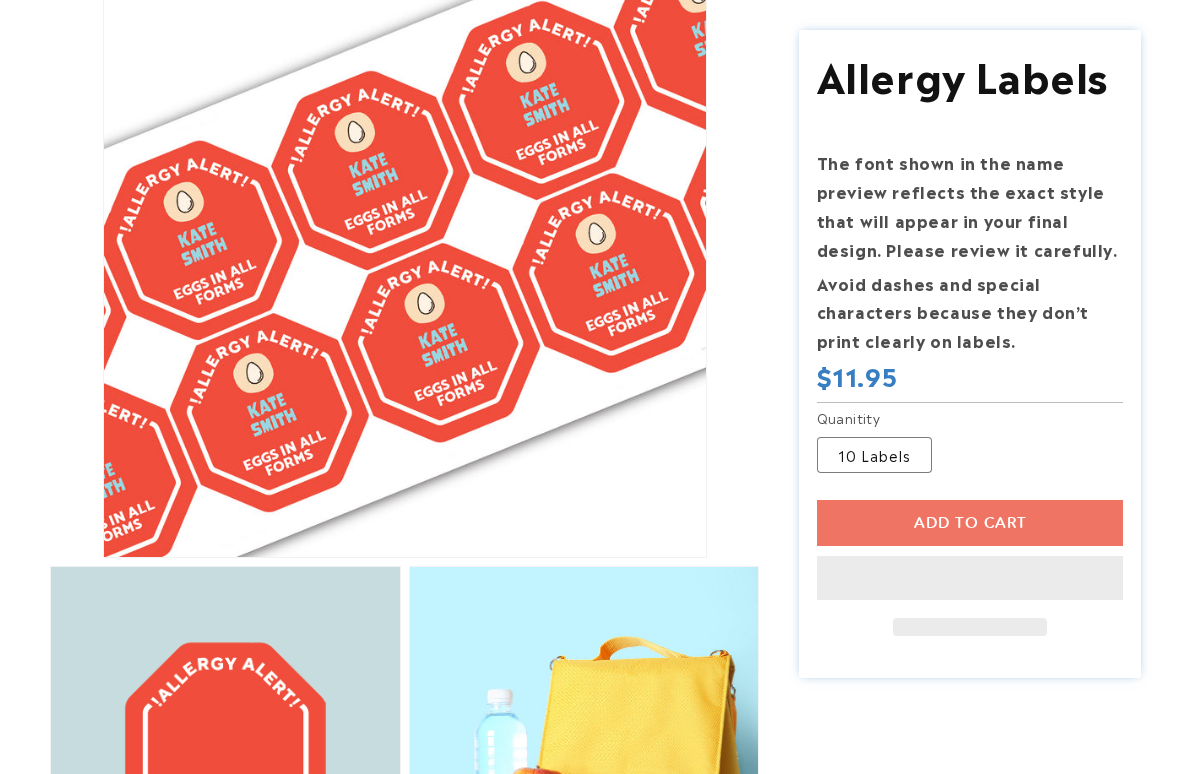 click on "Add to cart
This item is a recurring or deferred purchase. By continuing, I agree to the  cancellation policy  and authorize you to charge my payment method at the prices, frequency and dates listed on this page until my order is fulfilled or I cancel, if permitted." at bounding box center [970, 567] 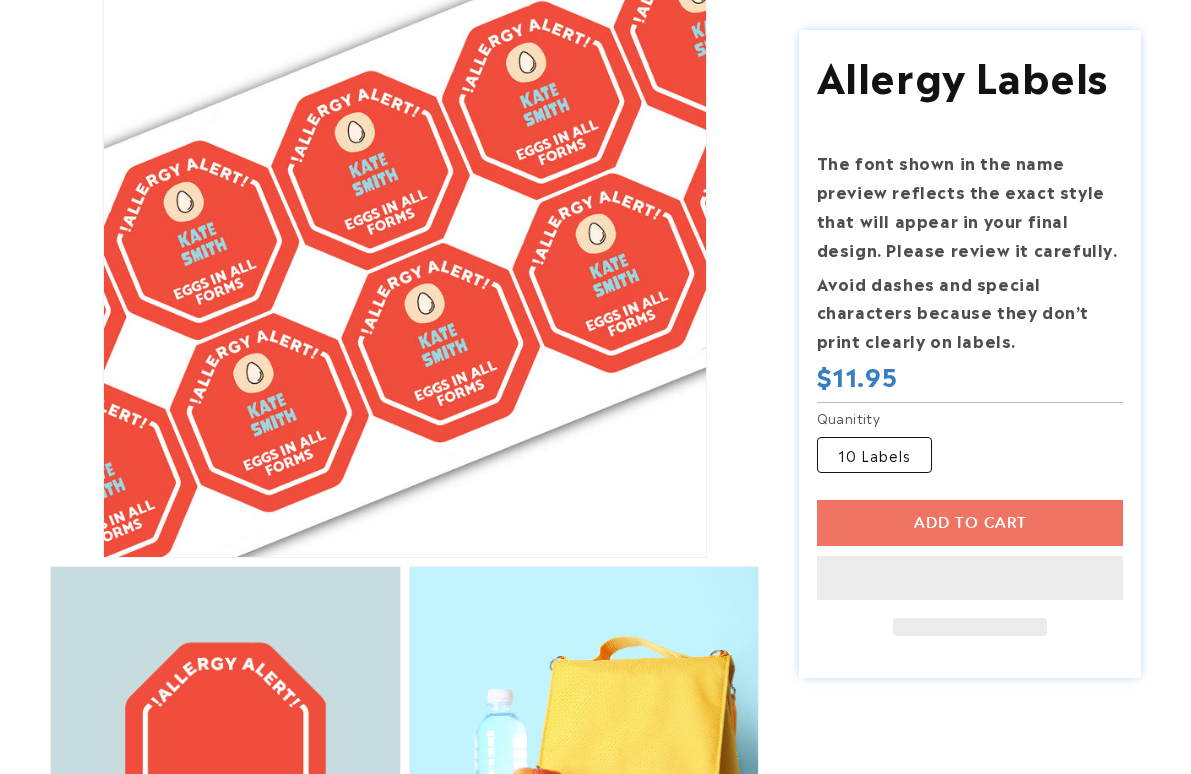 click on "10 Labels Variant sold out or unavailable" at bounding box center [874, 454] 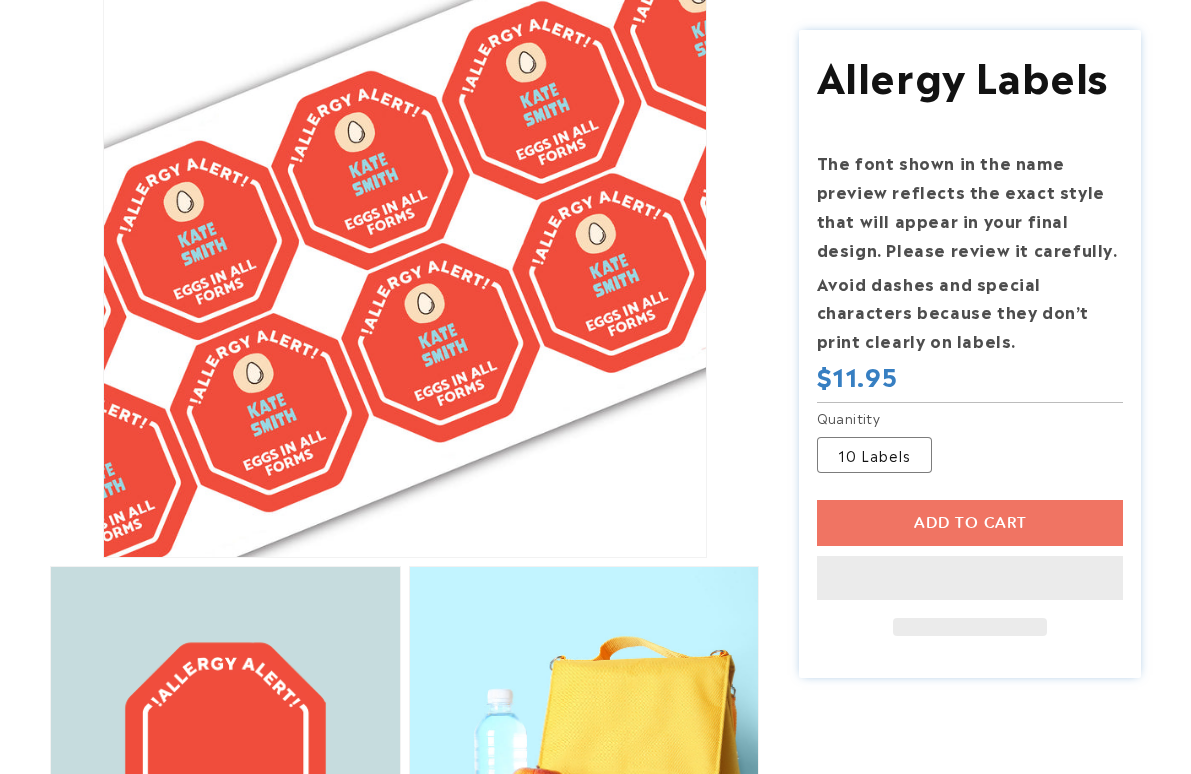click on "Add to cart
This item is a recurring or deferred purchase. By continuing, I agree to the  cancellation policy  and authorize you to charge my payment method at the prices, frequency and dates listed on this page until my order is fulfilled or I cancel, if permitted." at bounding box center [970, 567] 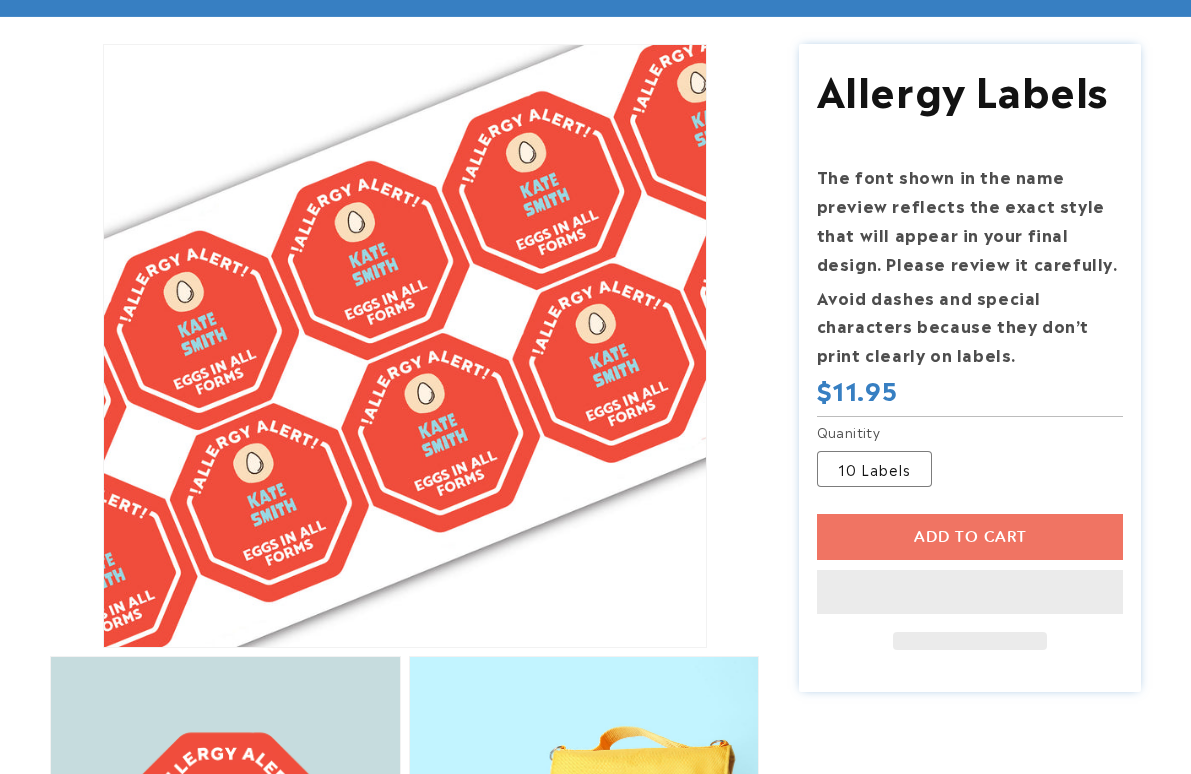 scroll, scrollTop: 0, scrollLeft: 0, axis: both 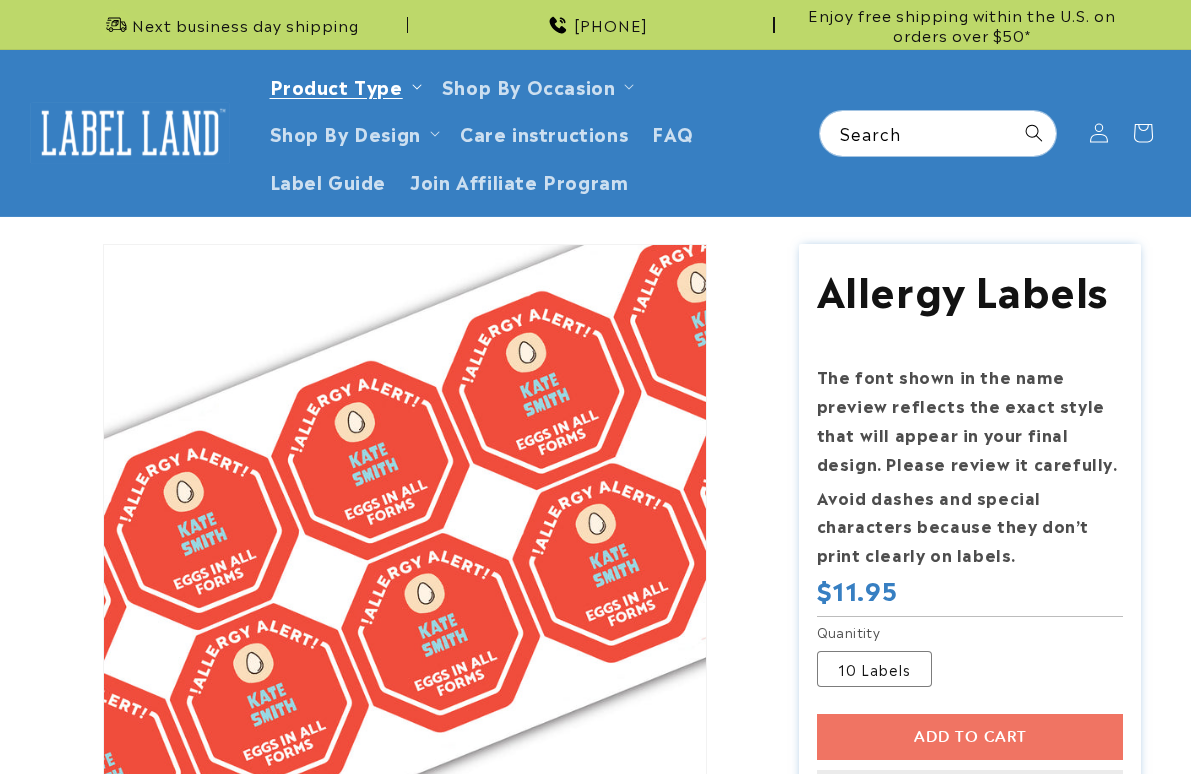 click on "Product Type" at bounding box center [336, 85] 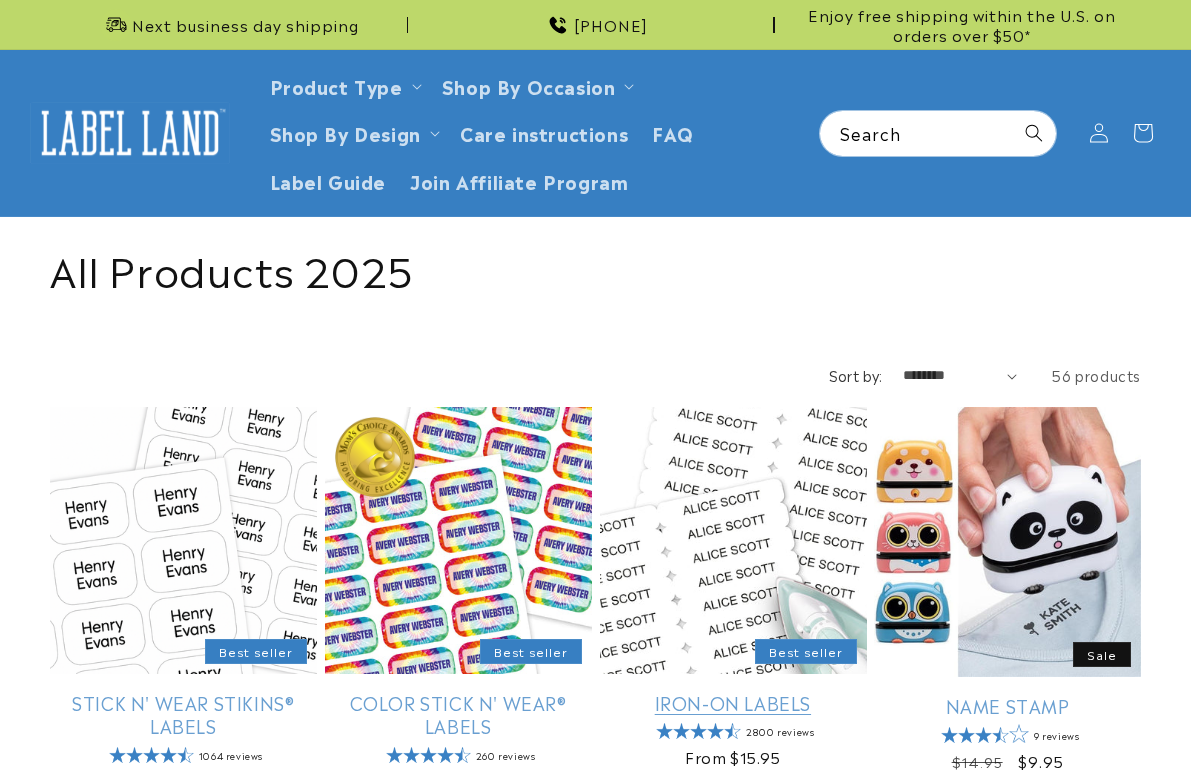 scroll, scrollTop: 0, scrollLeft: 0, axis: both 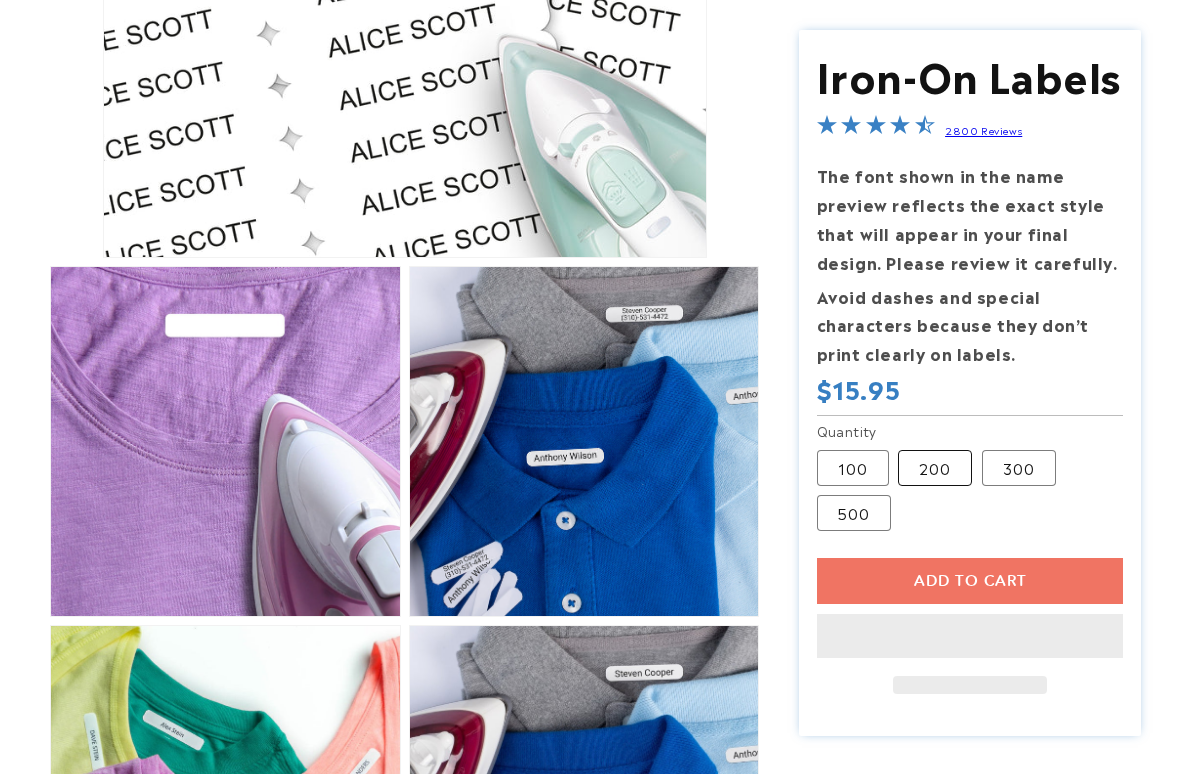 click on "200 Variant sold out or unavailable" at bounding box center (935, 467) 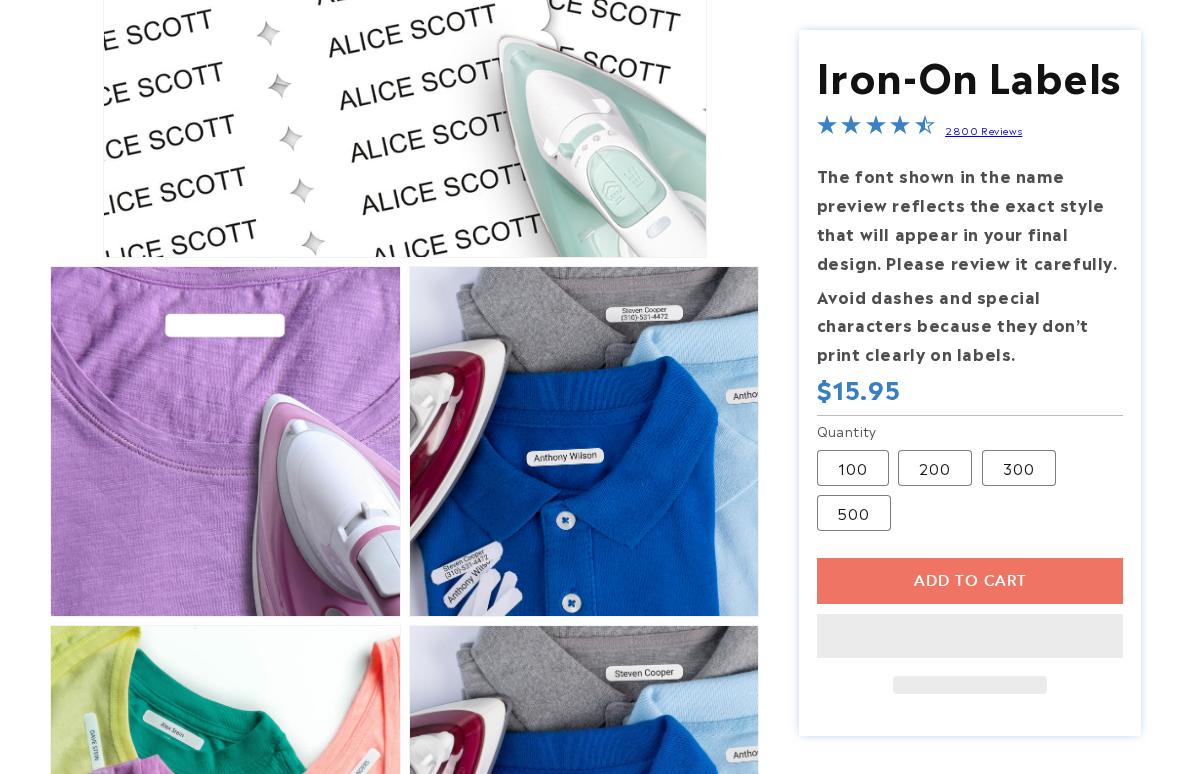 click on "Add to cart
This item is a recurring or deferred purchase. By continuing, I agree to the  cancellation policy  and authorize you to charge my payment method at the prices, frequency and dates listed on this page until my order is fulfilled or I cancel, if permitted." at bounding box center [970, 625] 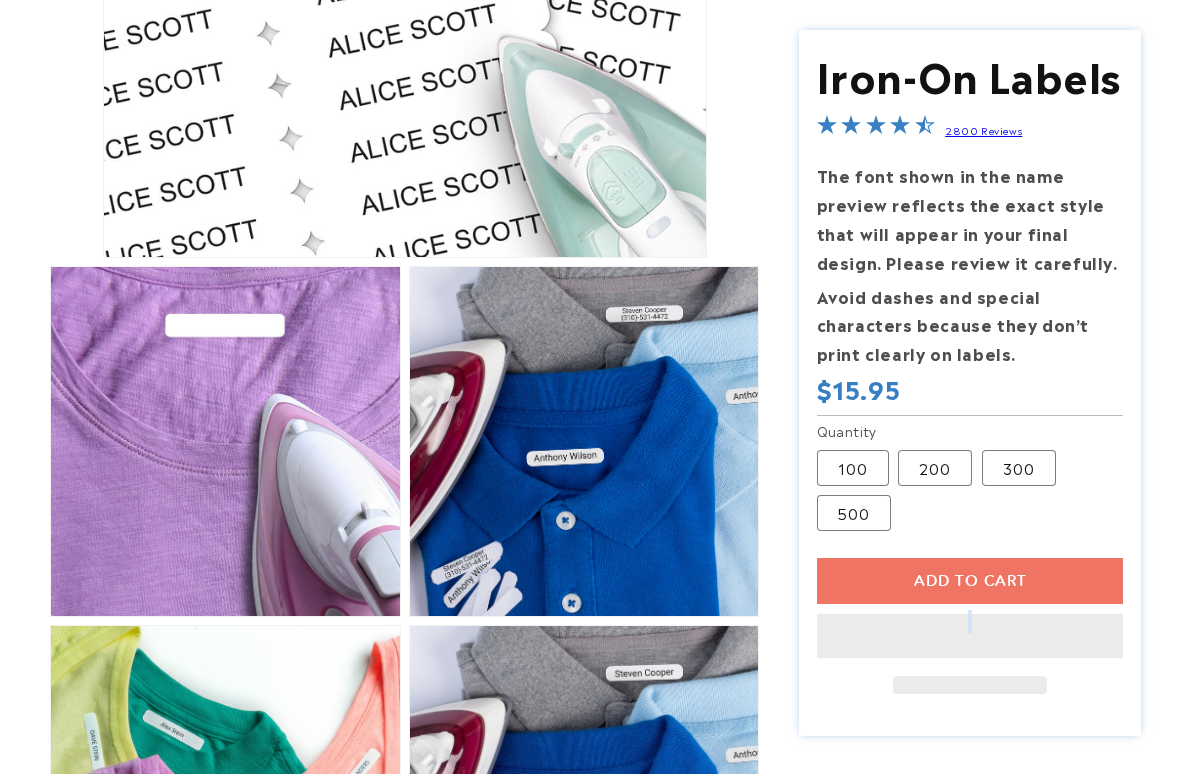 click on "Add to cart
This item is a recurring or deferred purchase. By continuing, I agree to the  cancellation policy  and authorize you to charge my payment method at the prices, frequency and dates listed on this page until my order is fulfilled or I cancel, if permitted." at bounding box center (970, 625) 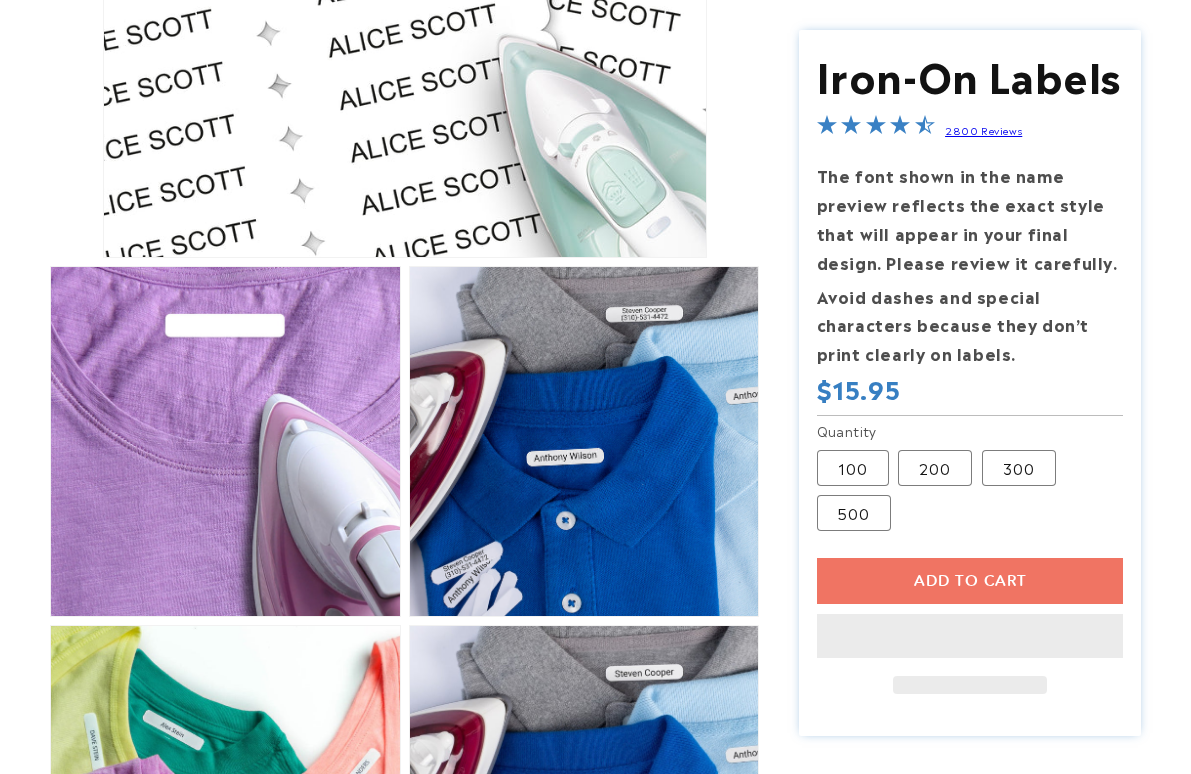 click on "Add to cart
This item is a recurring or deferred purchase. By continuing, I agree to the  cancellation policy  and authorize you to charge my payment method at the prices, frequency and dates listed on this page until my order is fulfilled or I cancel, if permitted." at bounding box center [970, 625] 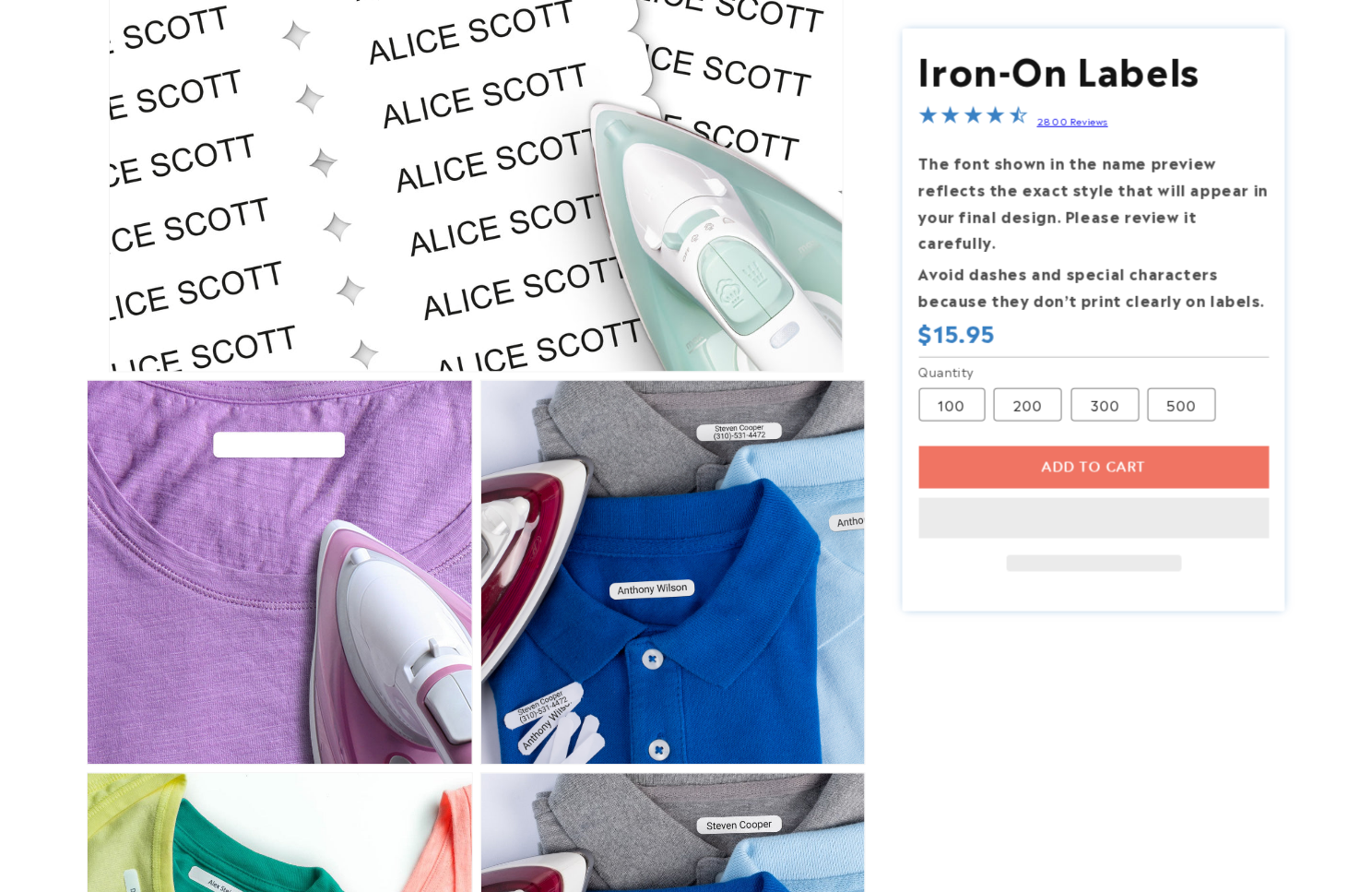 drag, startPoint x: 1117, startPoint y: 509, endPoint x: 1120, endPoint y: 471, distance: 38.11824 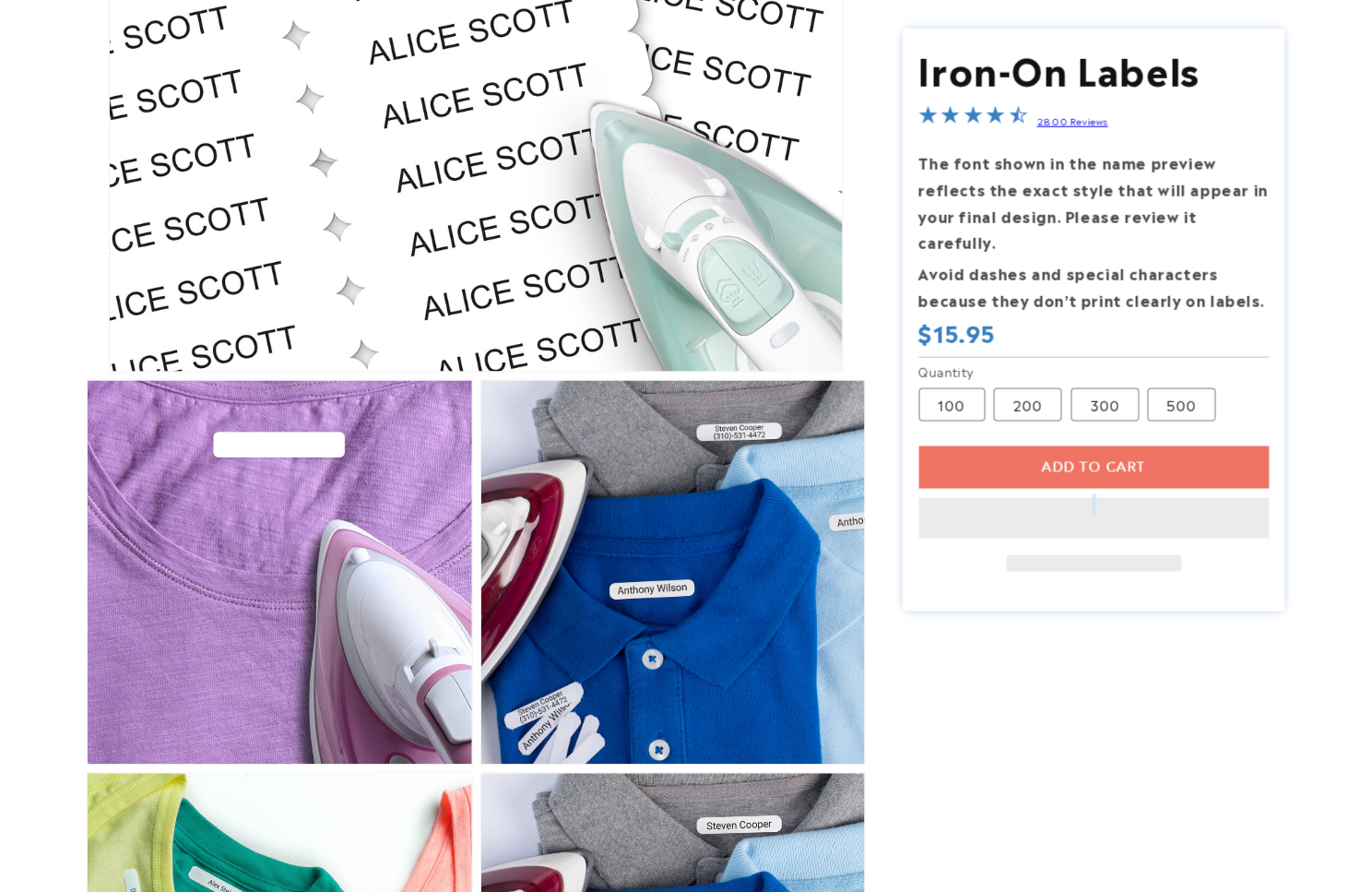 click on "Add to cart
This item is a recurring or deferred purchase. By continuing, I agree to the  cancellation policy  and authorize you to charge my payment method at the prices, frequency and dates listed on this page until my order is fulfilled or I cancel, if permitted." at bounding box center (1094, 509) 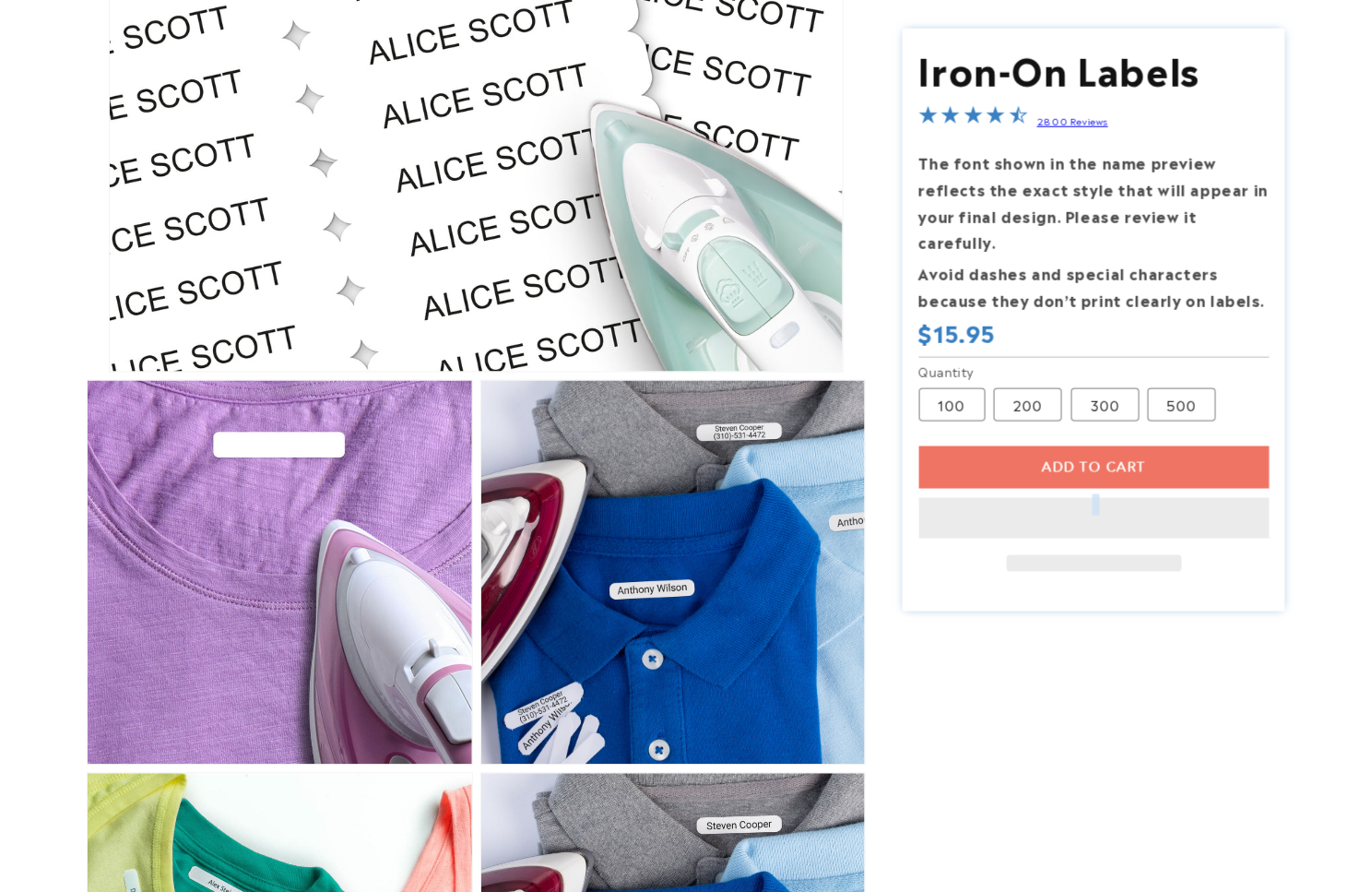 click on "Add to cart
This item is a recurring or deferred purchase. By continuing, I agree to the  cancellation policy  and authorize you to charge my payment method at the prices, frequency and dates listed on this page until my order is fulfilled or I cancel, if permitted." at bounding box center [1094, 509] 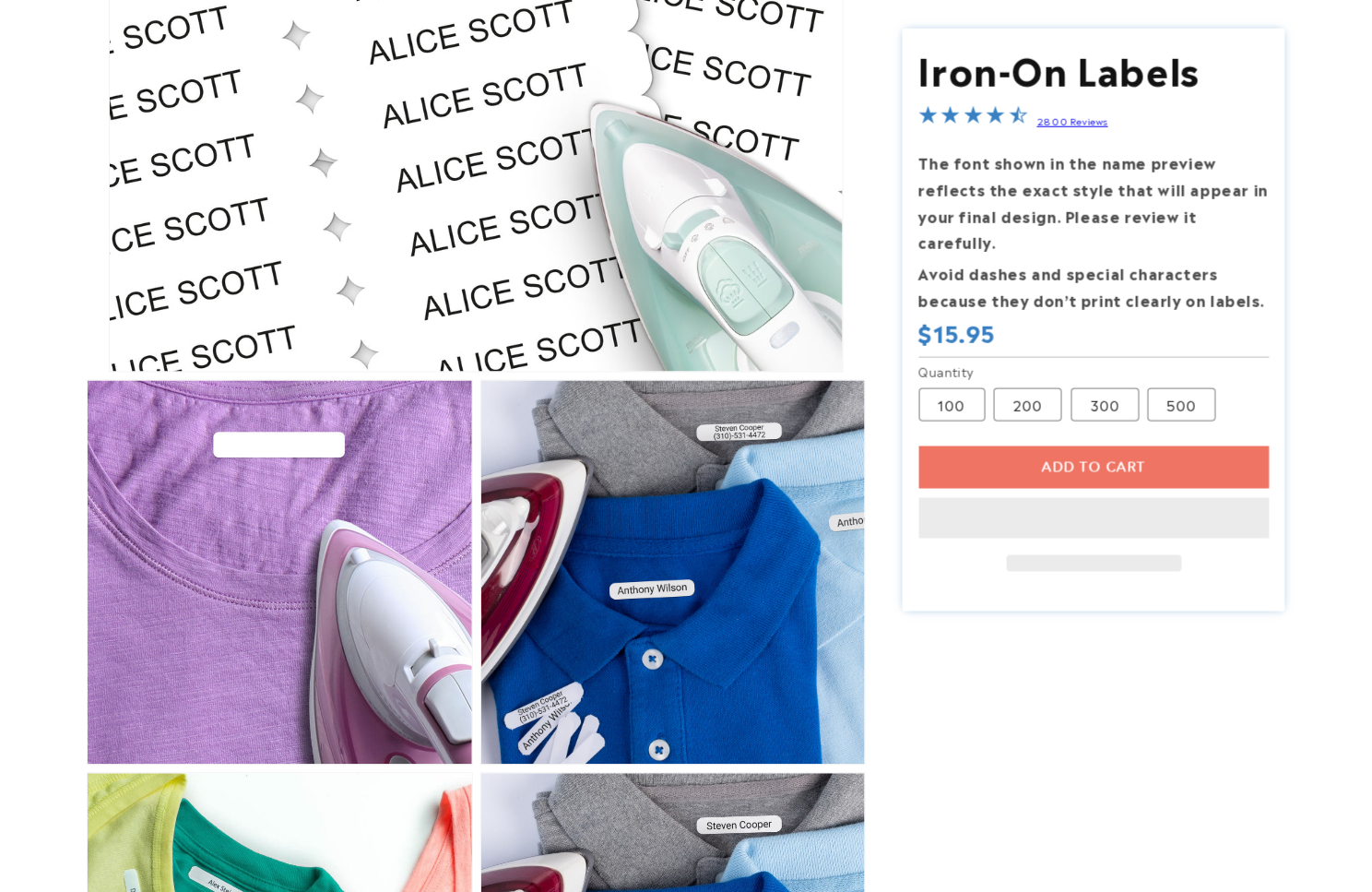 click on "Add to cart
This item is a recurring or deferred purchase. By continuing, I agree to the  cancellation policy  and authorize you to charge my payment method at the prices, frequency and dates listed on this page until my order is fulfilled or I cancel, if permitted." at bounding box center (1094, 509) 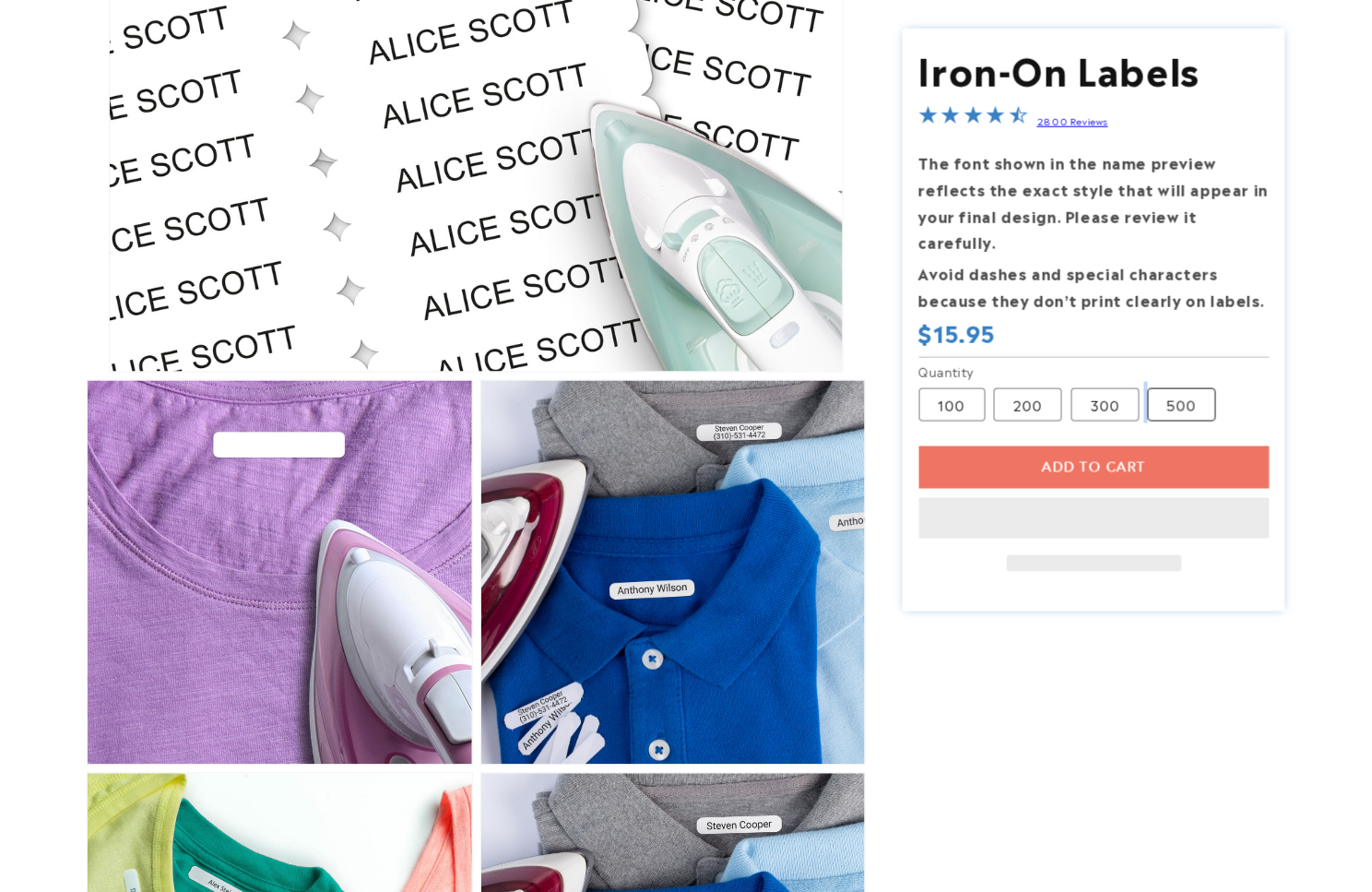 drag, startPoint x: 1149, startPoint y: 393, endPoint x: 1167, endPoint y: 386, distance: 19.313208 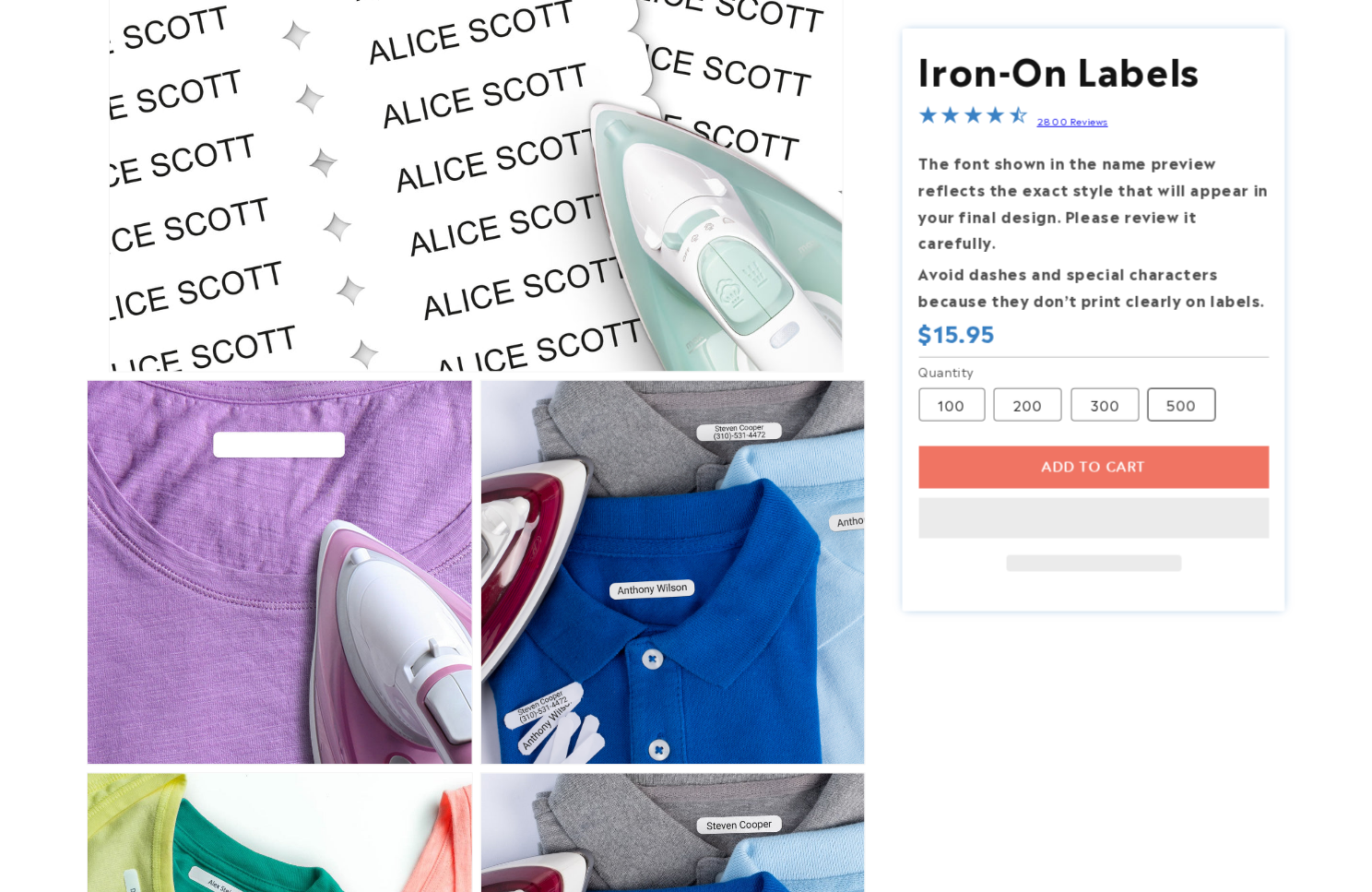 click on "500 Variant sold out or unavailable" at bounding box center (1182, 405) 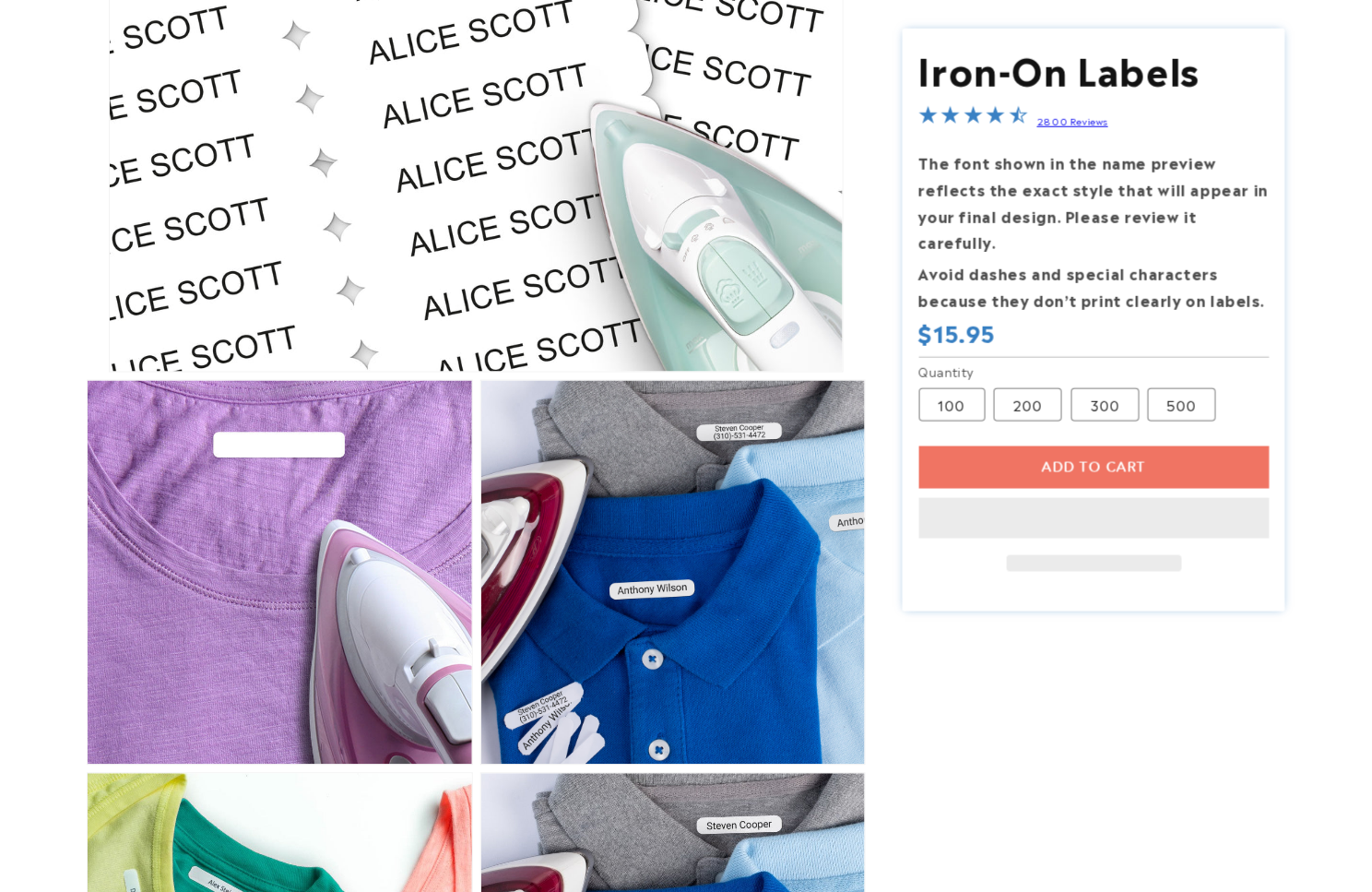 click on "Add to cart
This item is a recurring or deferred purchase. By continuing, I agree to the  cancellation policy  and authorize you to charge my payment method at the prices, frequency and dates listed on this page until my order is fulfilled or I cancel, if permitted." at bounding box center [1094, 509] 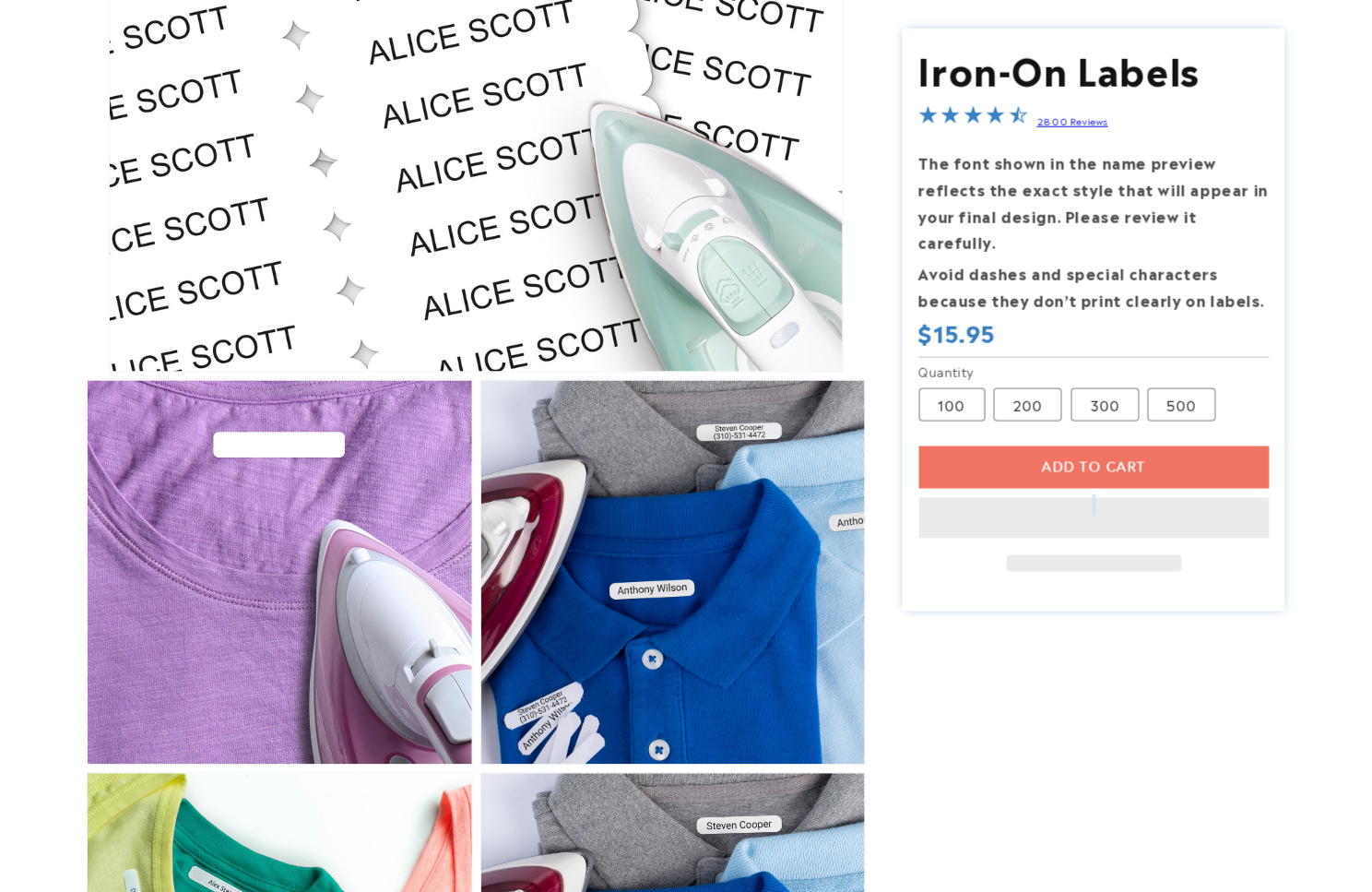 click on "Add to cart
This item is a recurring or deferred purchase. By continuing, I agree to the  cancellation policy  and authorize you to charge my payment method at the prices, frequency and dates listed on this page until my order is fulfilled or I cancel, if permitted." at bounding box center [1094, 509] 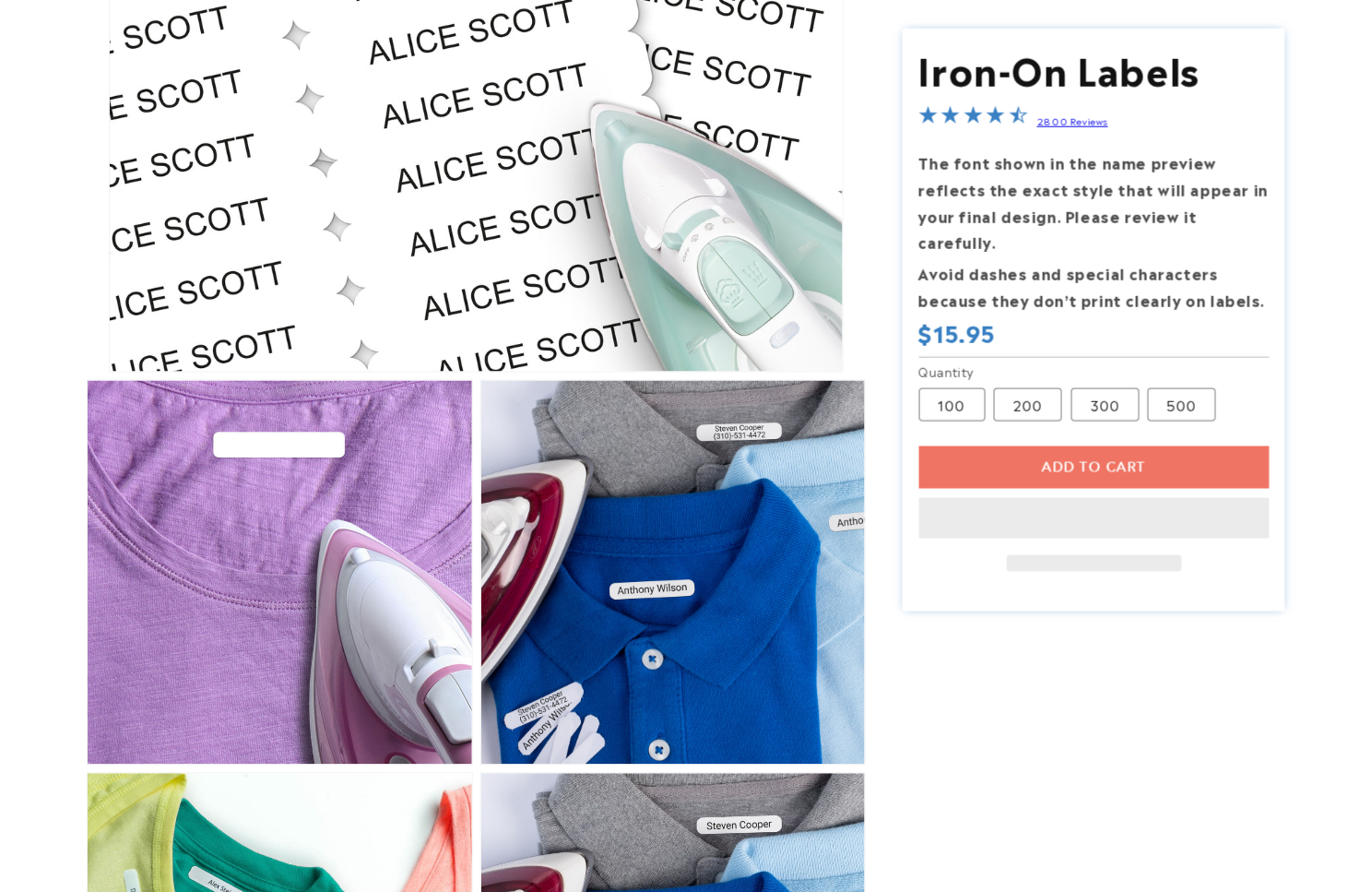 click on "Add to cart
This item is a recurring or deferred purchase. By continuing, I agree to the  cancellation policy  and authorize you to charge my payment method at the prices, frequency and dates listed on this page until my order is fulfilled or I cancel, if permitted." at bounding box center (1094, 509) 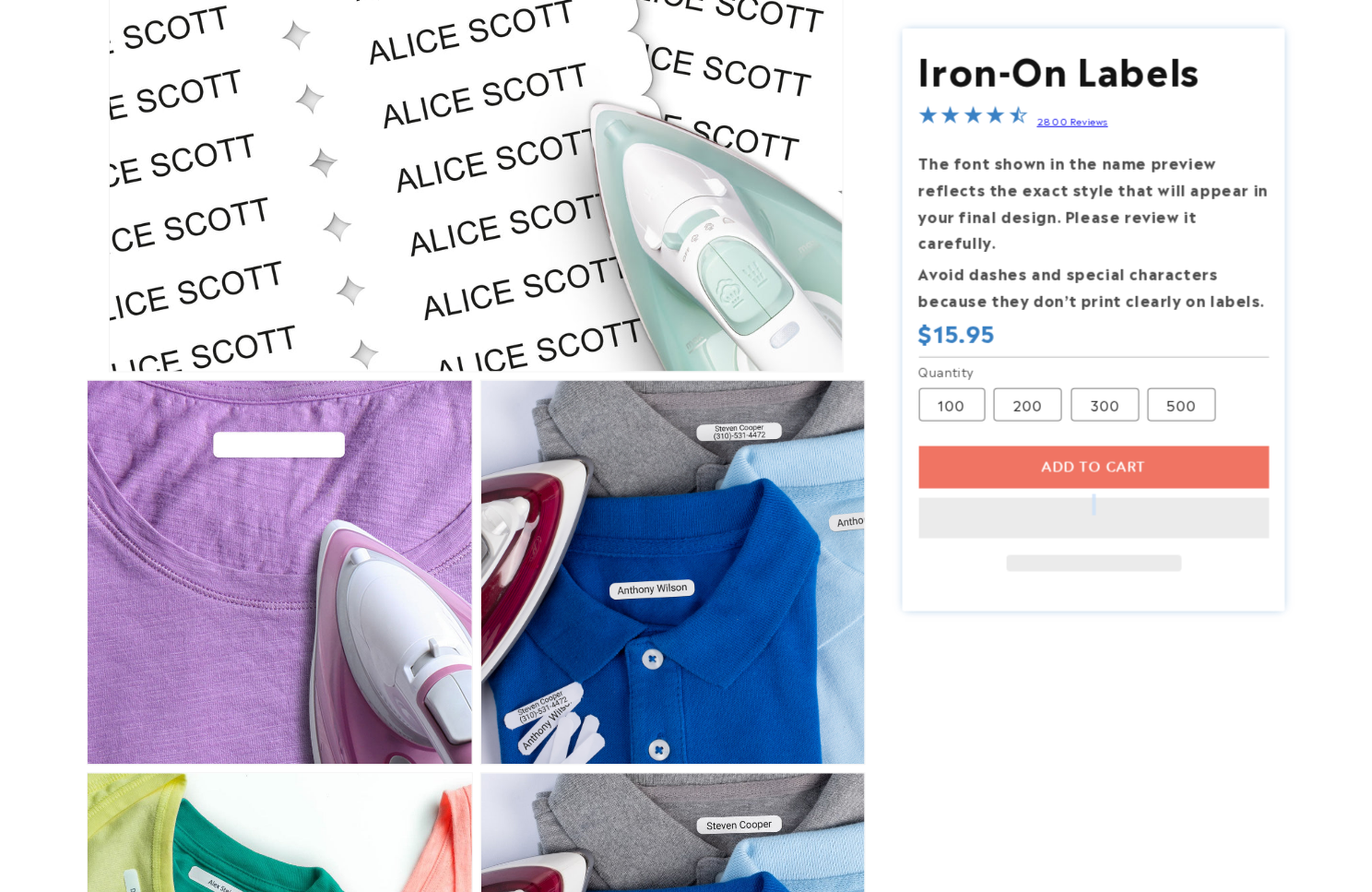 click on "Add to cart
This item is a recurring or deferred purchase. By continuing, I agree to the  cancellation policy  and authorize you to charge my payment method at the prices, frequency and dates listed on this page until my order is fulfilled or I cancel, if permitted." at bounding box center [1094, 509] 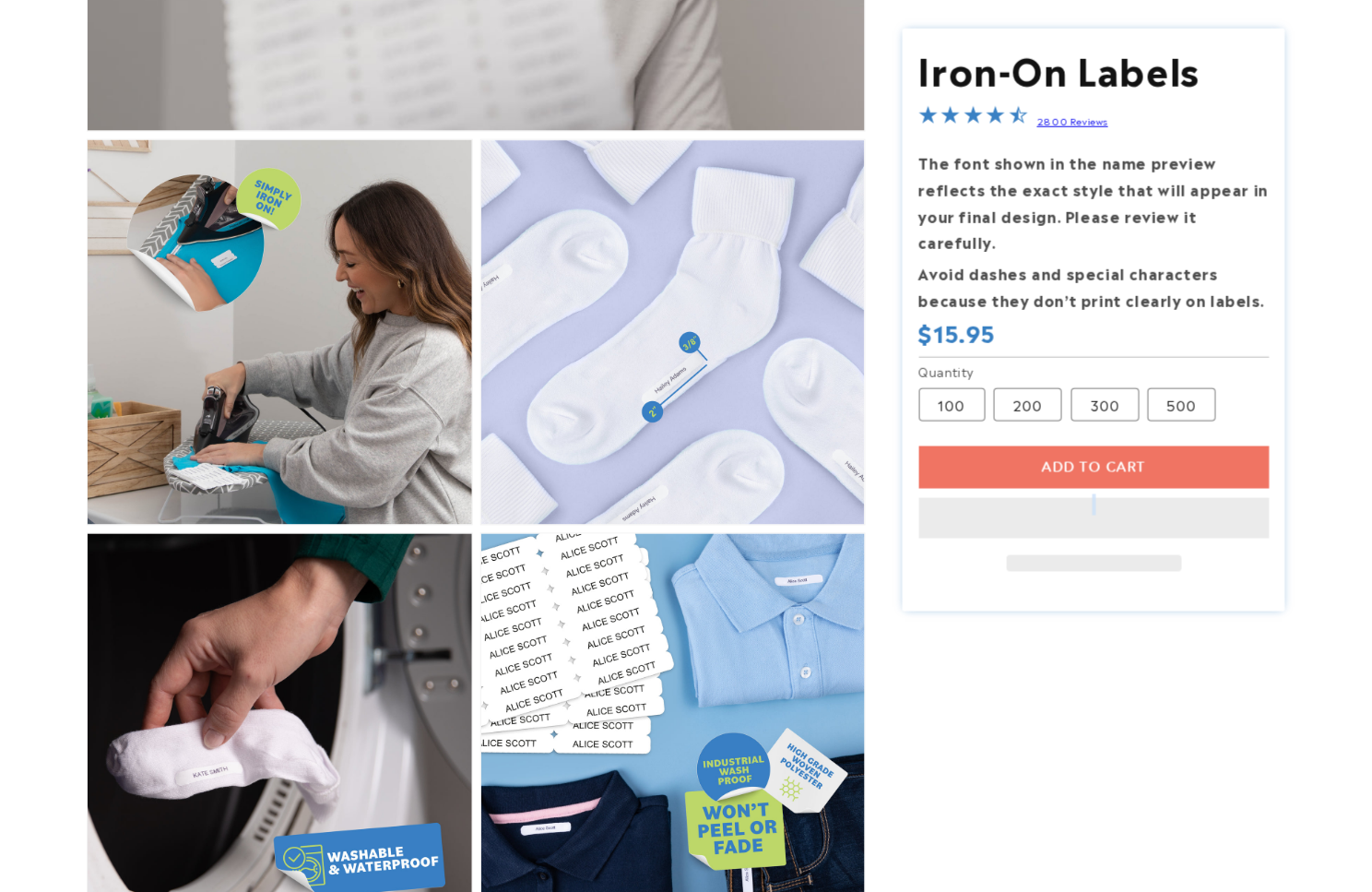 scroll, scrollTop: 2883, scrollLeft: 0, axis: vertical 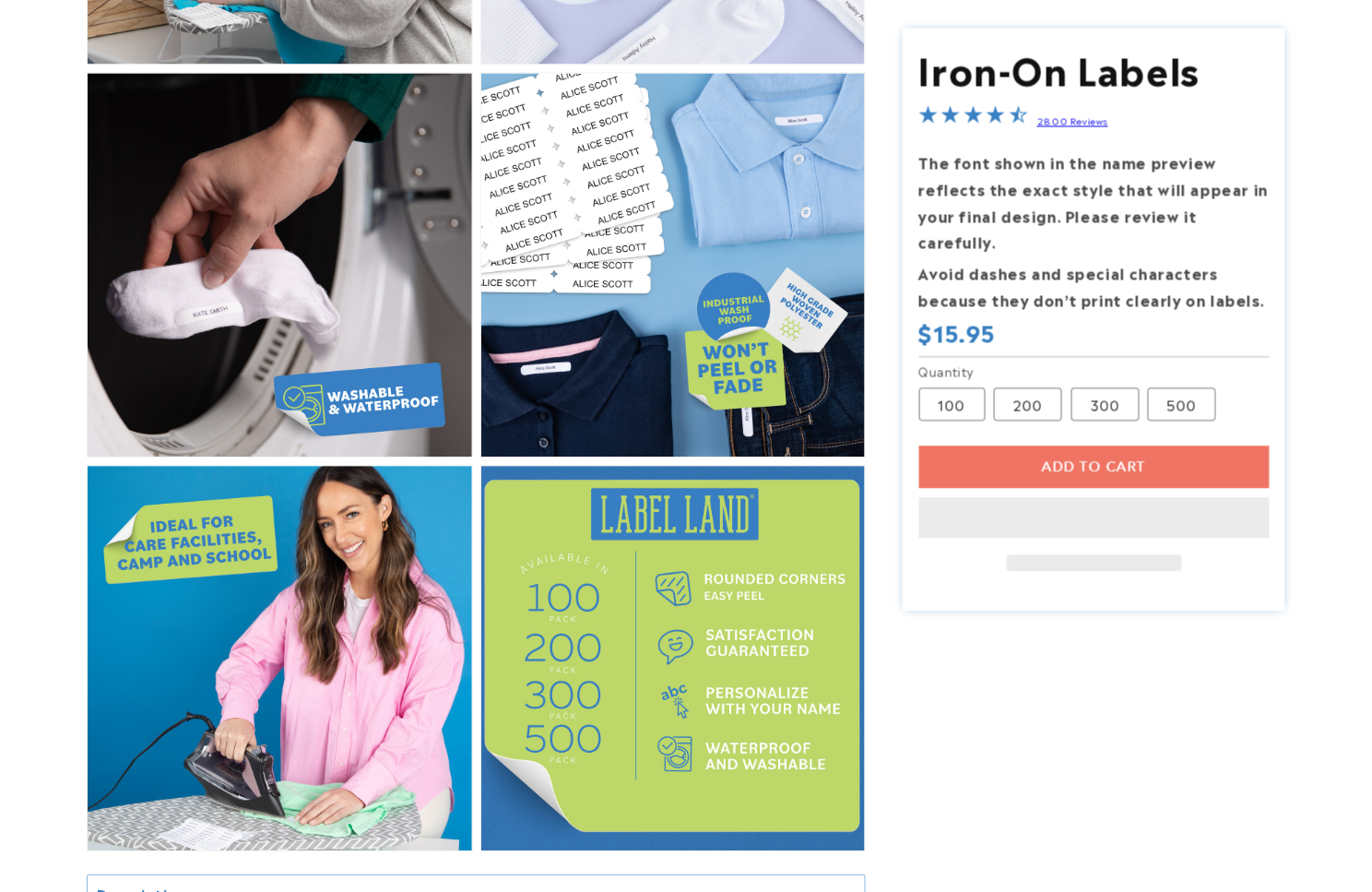 click on "Add to cart
This item is a recurring or deferred purchase. By continuing, I agree to the  cancellation policy  and authorize you to charge my payment method at the prices, frequency and dates listed on this page until my order is fulfilled or I cancel, if permitted." at bounding box center [1094, 509] 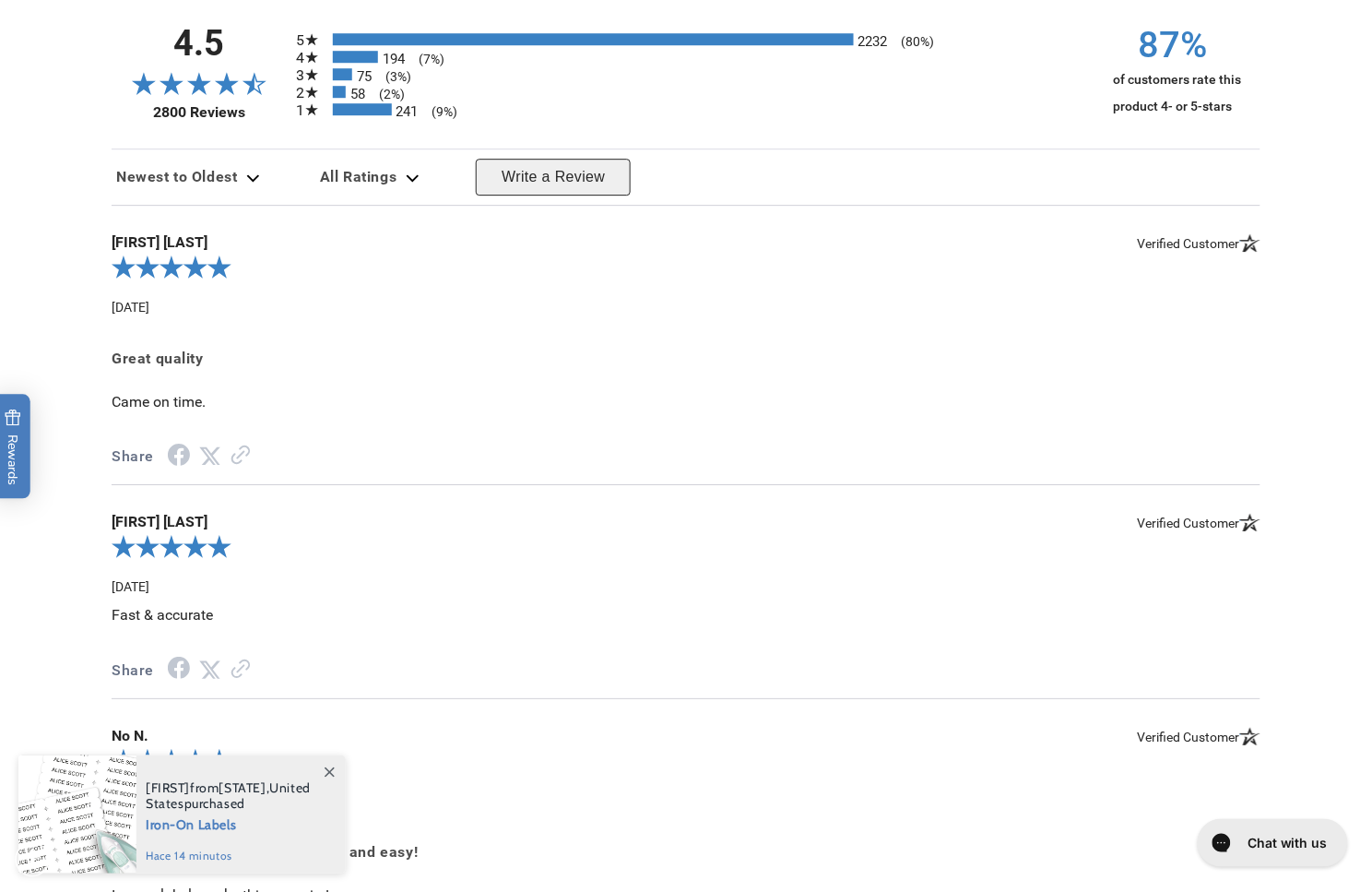 scroll, scrollTop: 0, scrollLeft: 0, axis: both 